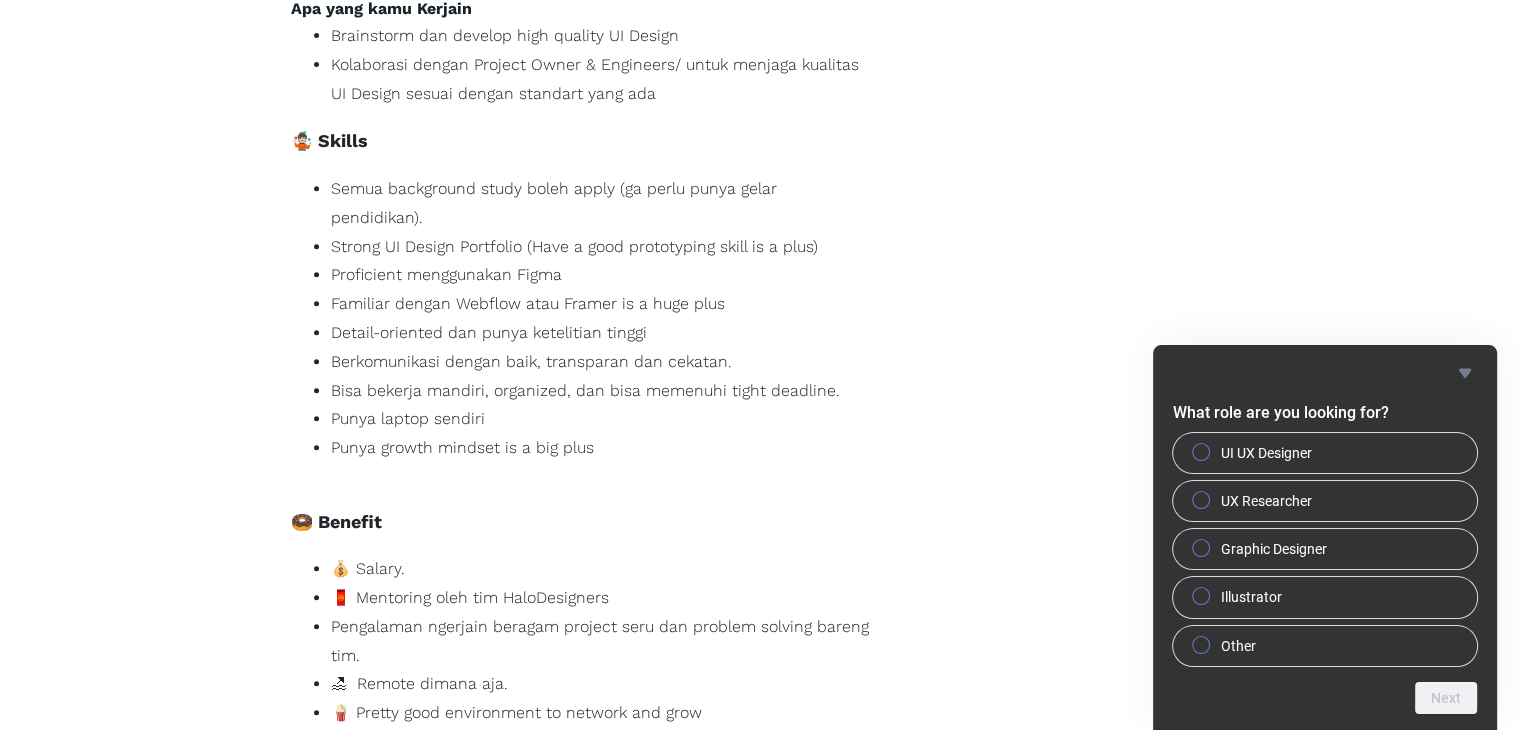 scroll, scrollTop: 831, scrollLeft: 0, axis: vertical 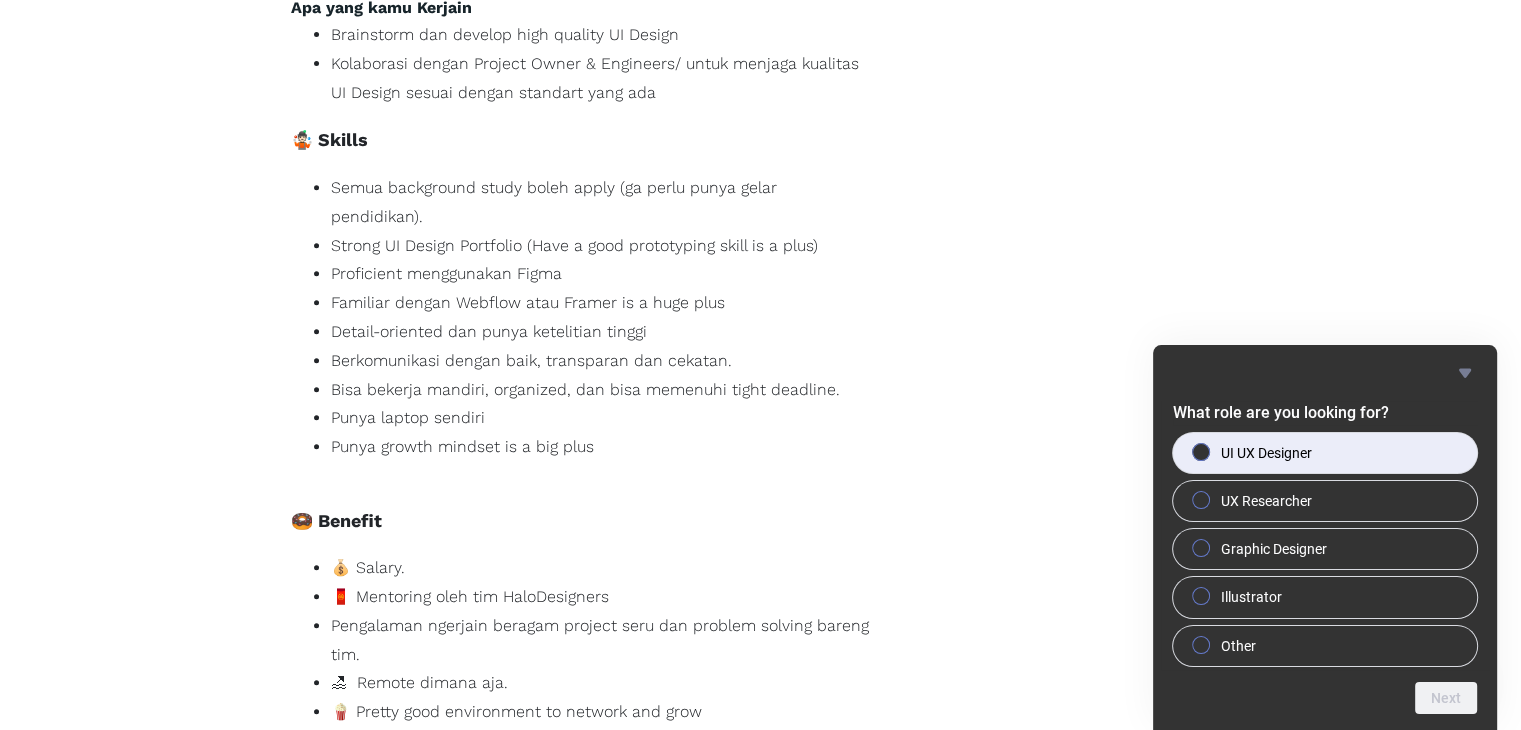 click on "UI UX Designer" at bounding box center [1266, 453] 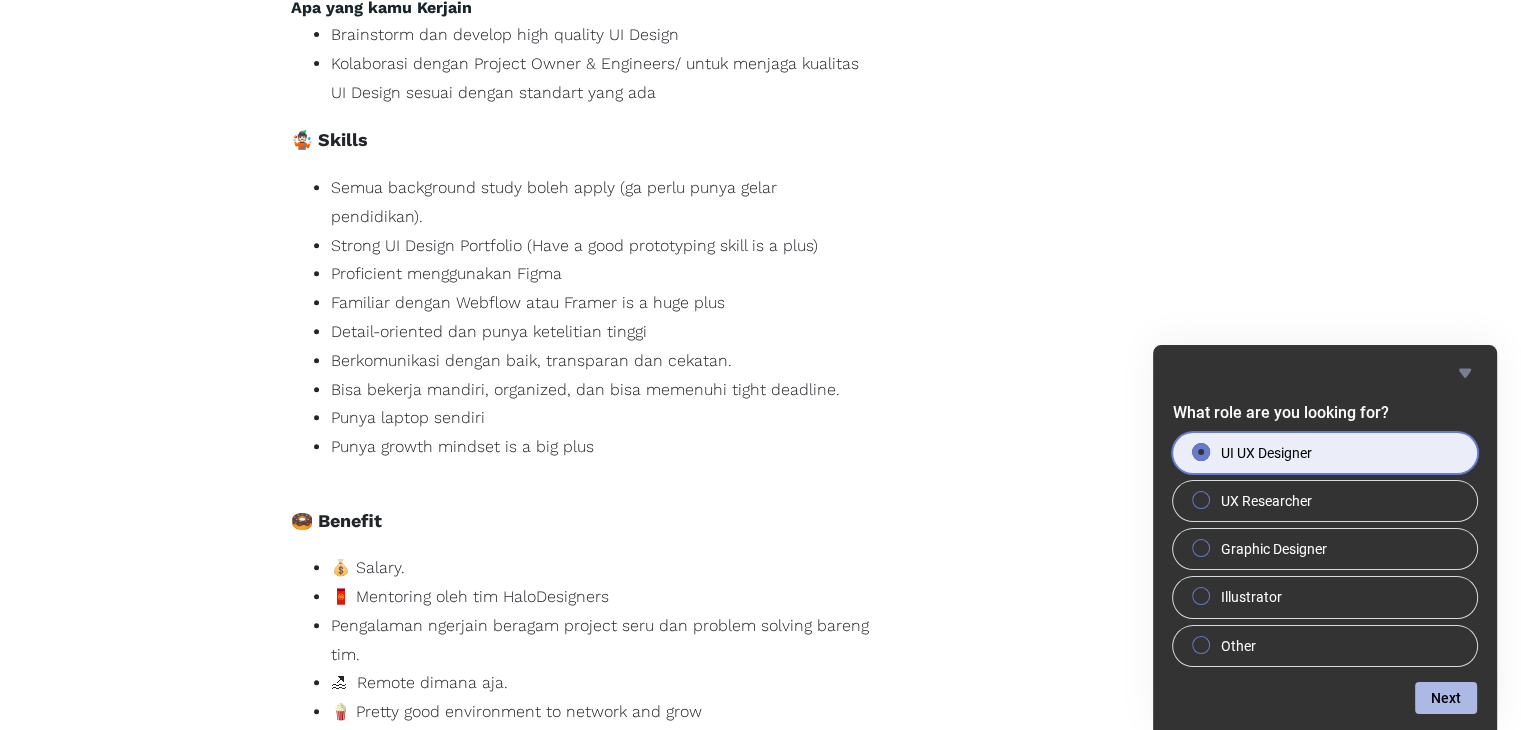 click on "Next" at bounding box center (1446, 698) 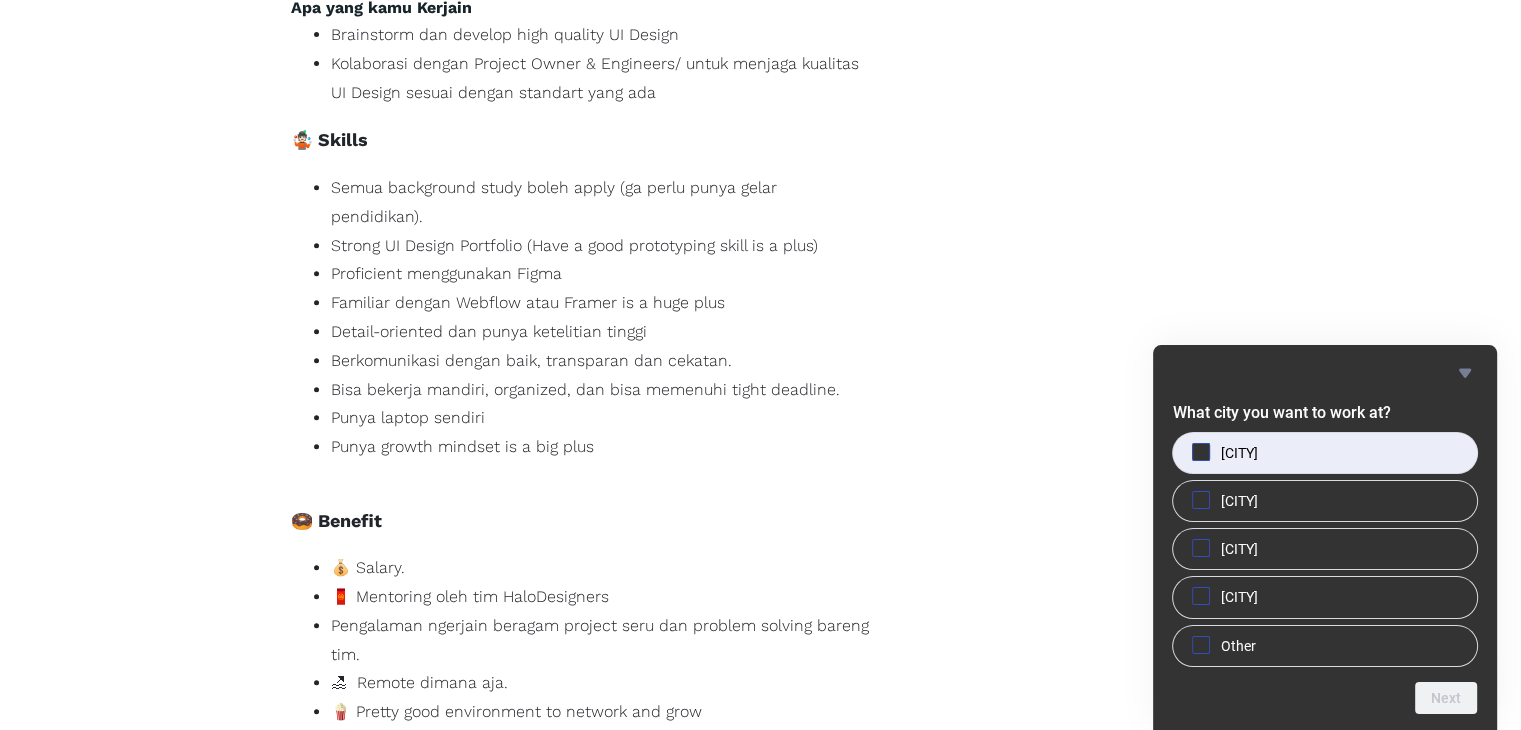 click on "[CITY]" at bounding box center (1325, 453) 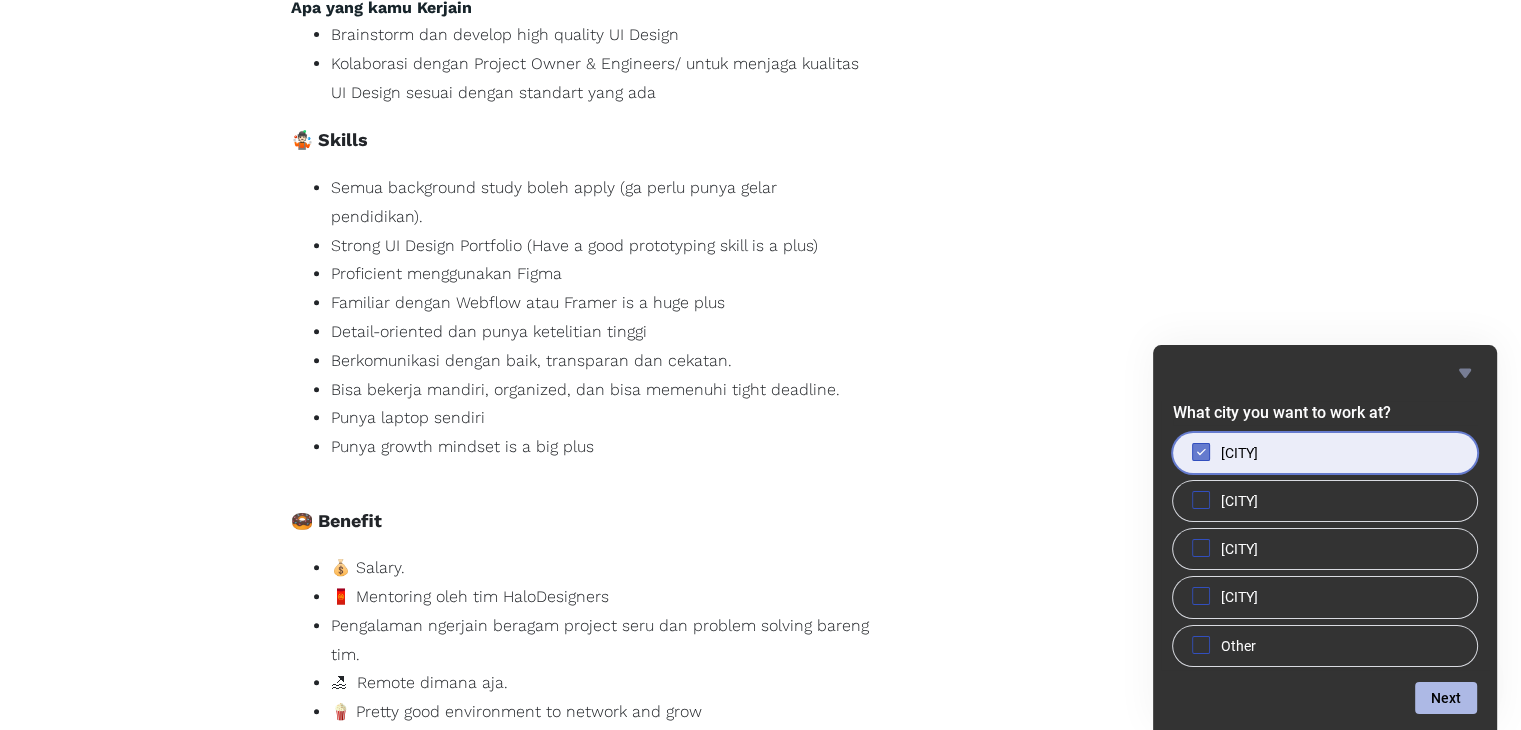 click on "Next" at bounding box center (1446, 698) 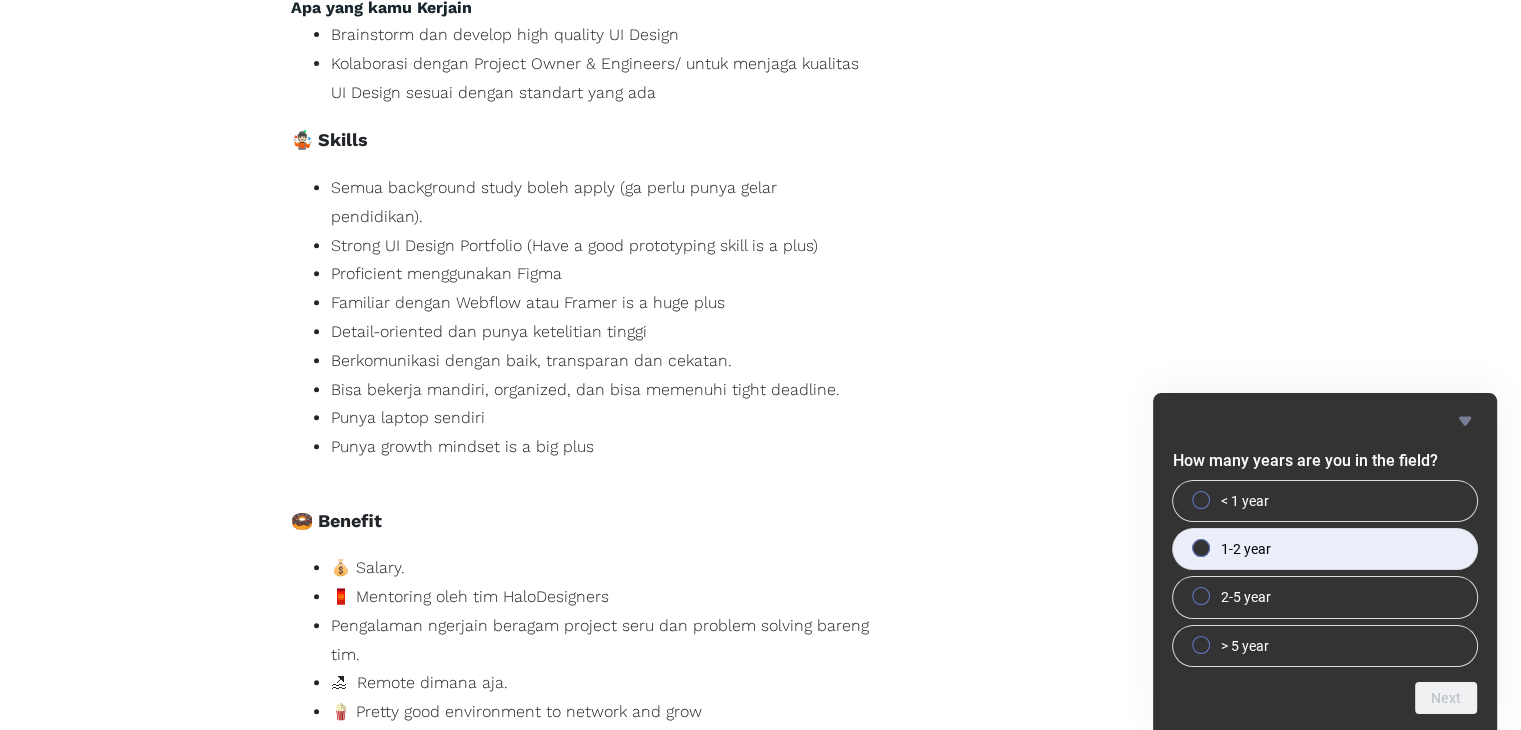 click on "1-2 year" at bounding box center (1325, 549) 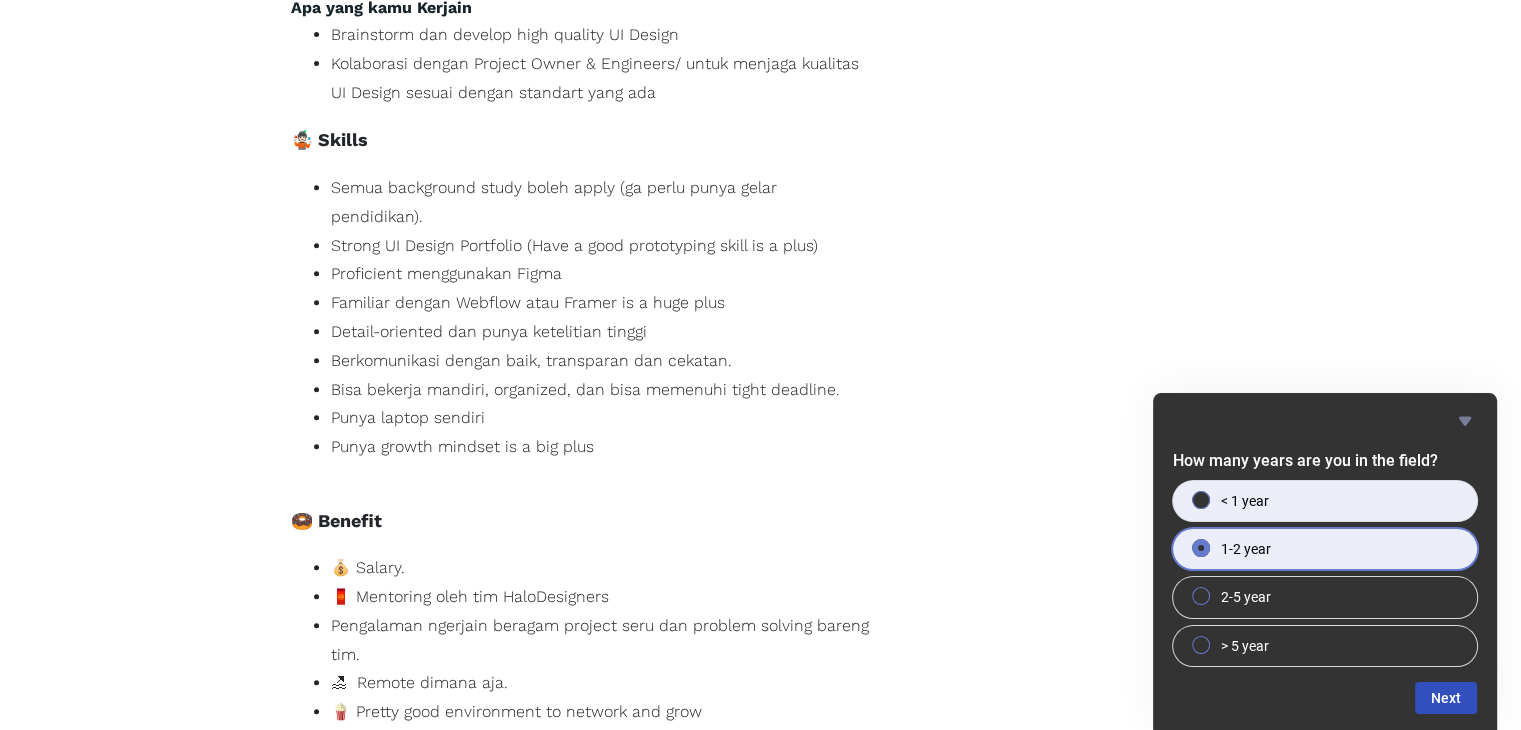 click on "< 1 year" at bounding box center [1245, 501] 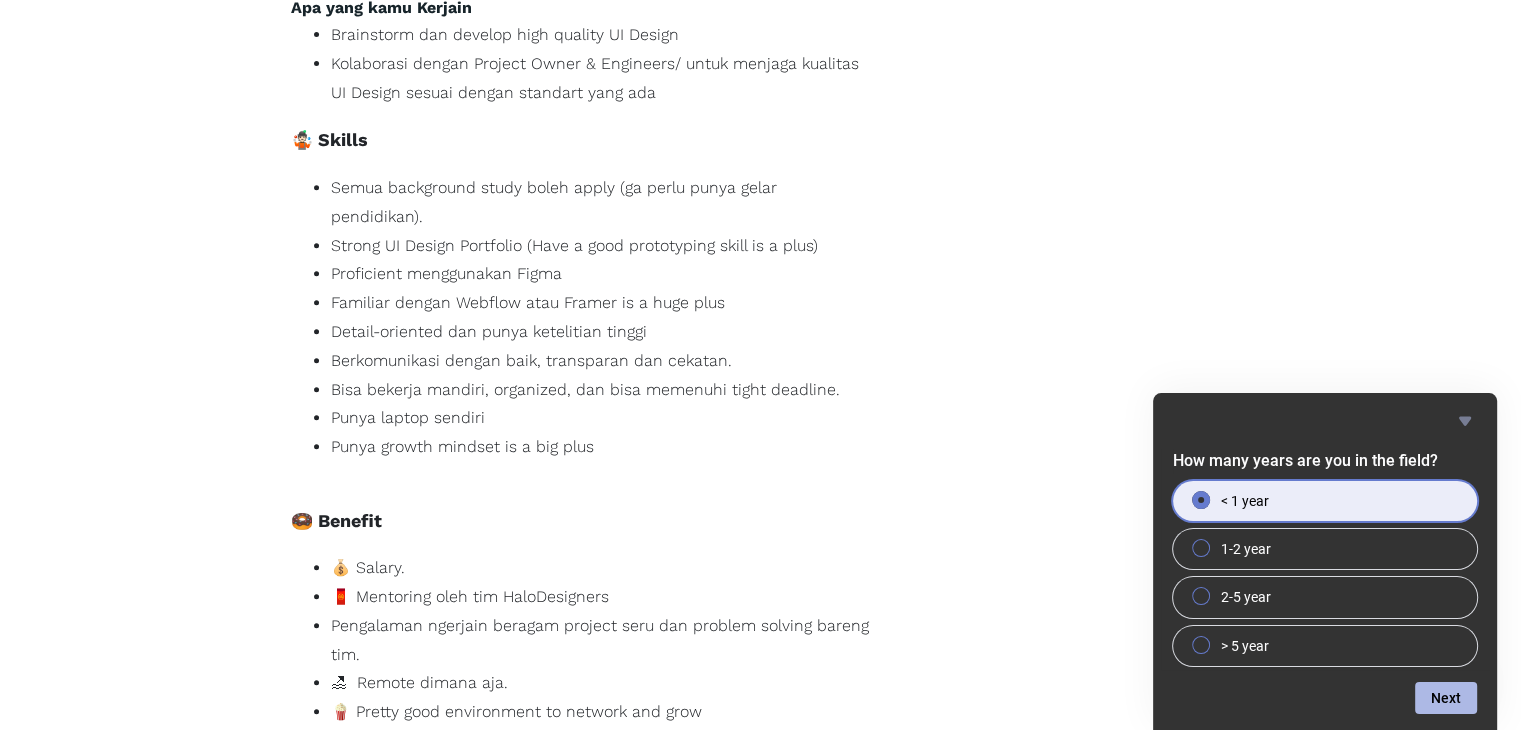 click on "Next" at bounding box center [1446, 698] 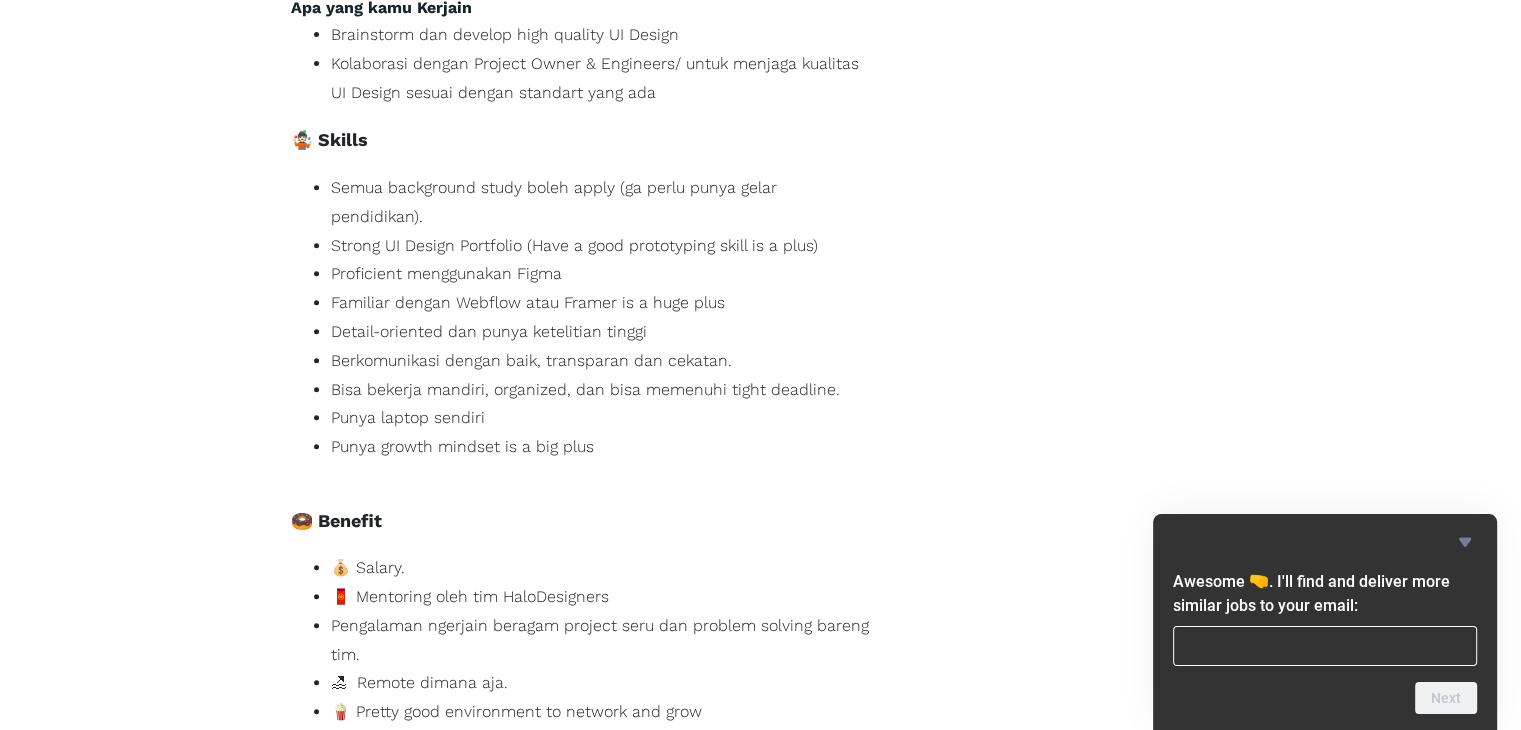 click on "Tutorials 60% OFF ⚡️  Dashboard UI  55% OFF ⚡️  Petunjuk UX 80% OFF ⚡️  HaloFigma NEW  Komunitas All 99k! ⚡️  UI UX Events UI UX Jobs   80% OFF ⚡️ Menu
👋 HaloDesigners Komunitas  NEW Workshops Tutorial UX Events UX Book Post a job ←   Back to all jobs UI Designer Intern Company:  HaloDesigners Location:  Anywhere Type:  Internship Tags: Media Listed:  January 23, 2025 Yuk gabung bersama tim Halo Designers untuk bantu UI UX designers Indonesia naik kelas. Kita selalu aktif berbagi ilmu, kisah, dan job dengan cara inovatif dan menghibur. 🎨 Job Description Part time (Paid) Durasi: 3 bulan 100% Remote Jam Kerja 9 Pagi - 5 Sore Apa yang kamu Kerjain Brainstorm dan develop high quality UI Design Kolaborasi dengan Project Owner & Engineers/ untuk menjaga kualitas UI Design sesuai dengan standart yang ada 🤹🏻 Skills Semua background study boleh apply (ga perlu punya gelar pendidikan). Strong UI Design Portfolio (Have a good prototyping skill is a plus) Punya laptop sendiri ‍ ," at bounding box center [760, 511] 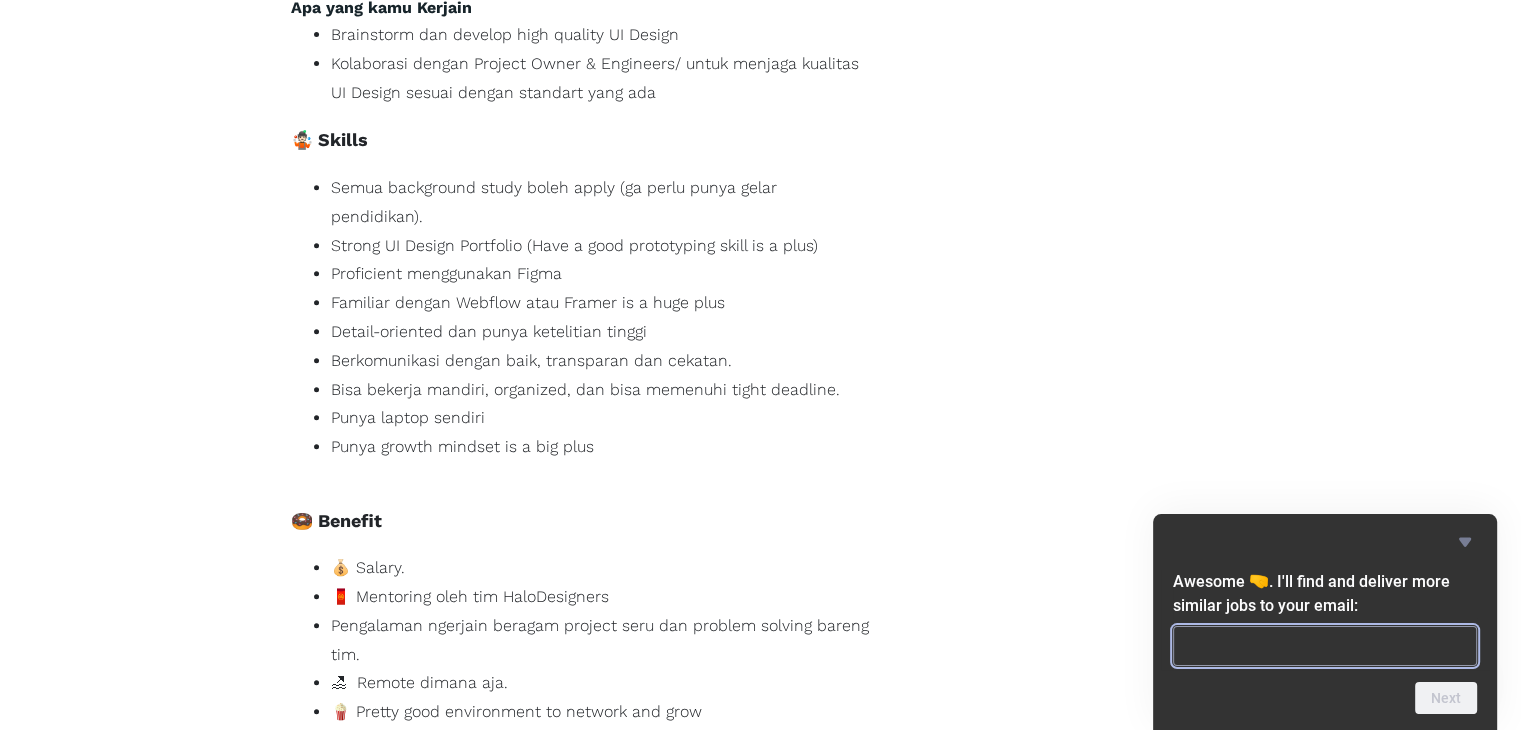 click at bounding box center (1325, 646) 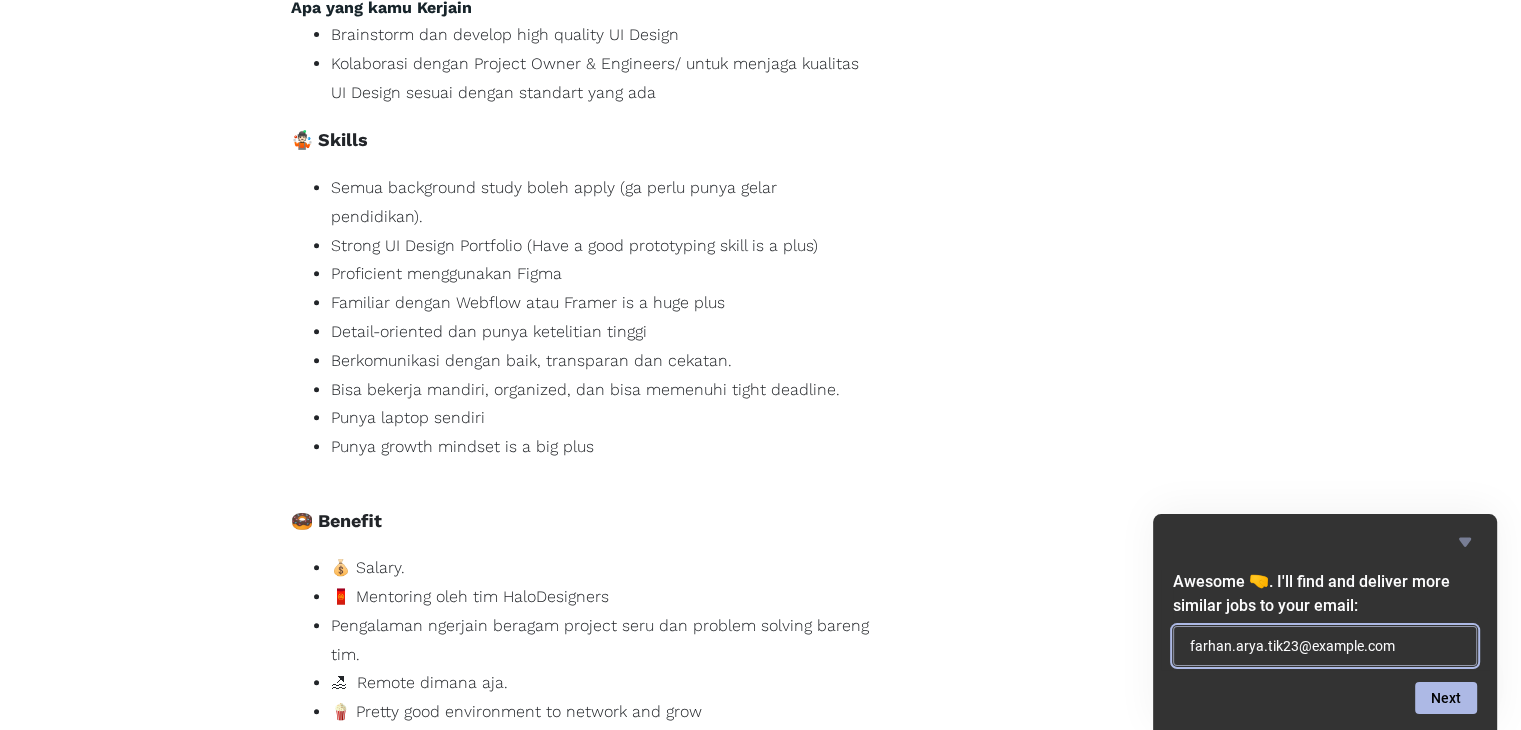 type on "farhan.arya.fahrezi.tik23@stu.pnj.ac.id" 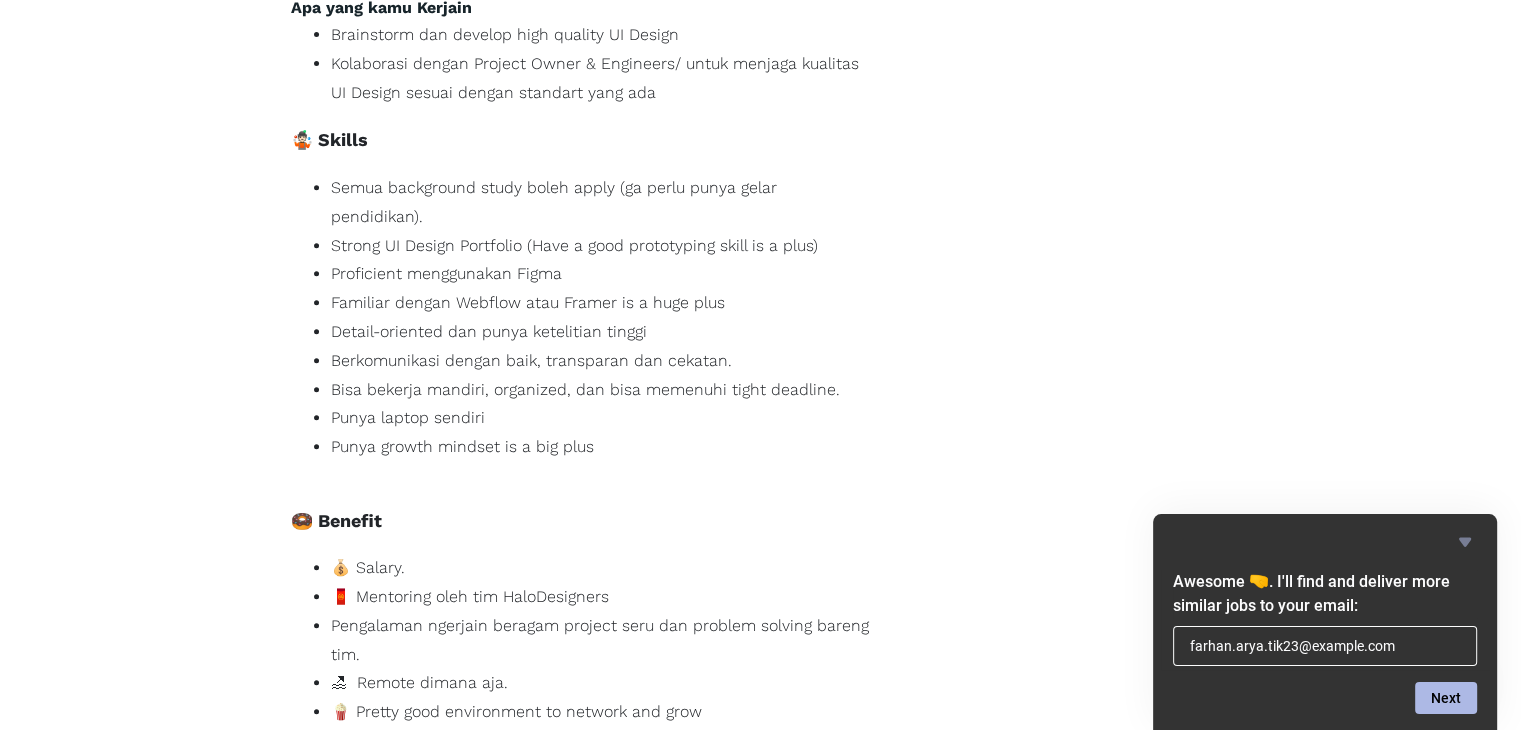 click on "Next" at bounding box center (1446, 698) 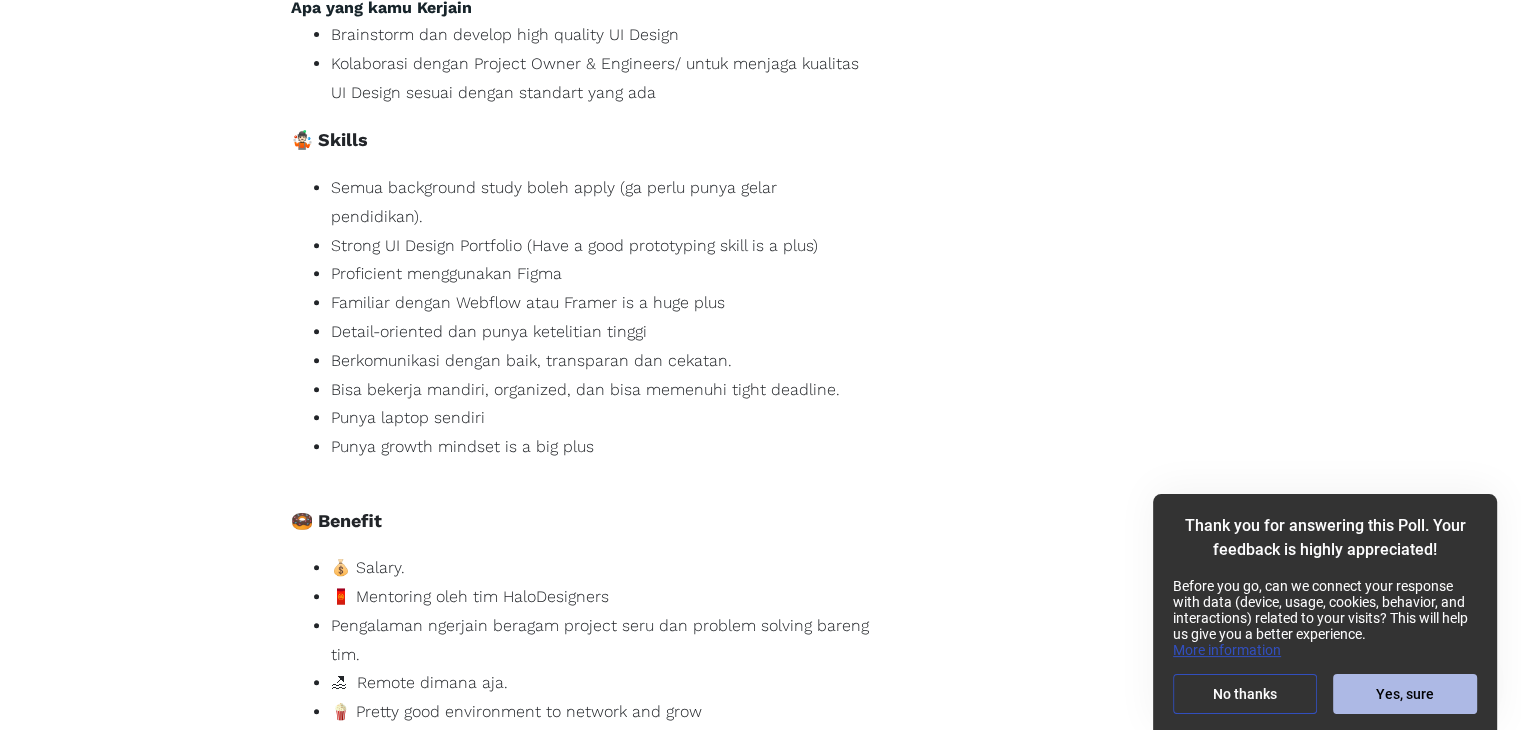 click on "Yes, sure" at bounding box center [1405, 694] 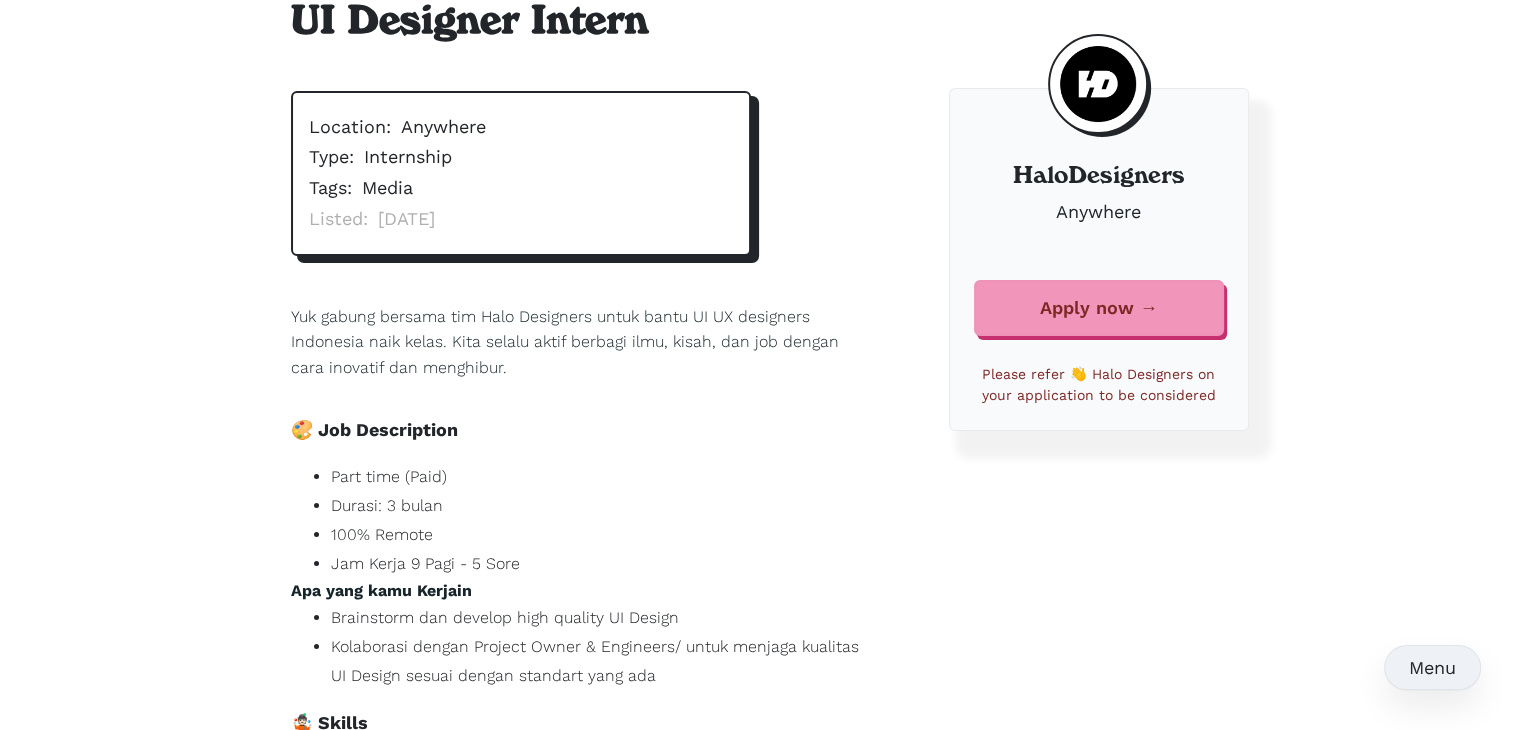 scroll, scrollTop: 0, scrollLeft: 0, axis: both 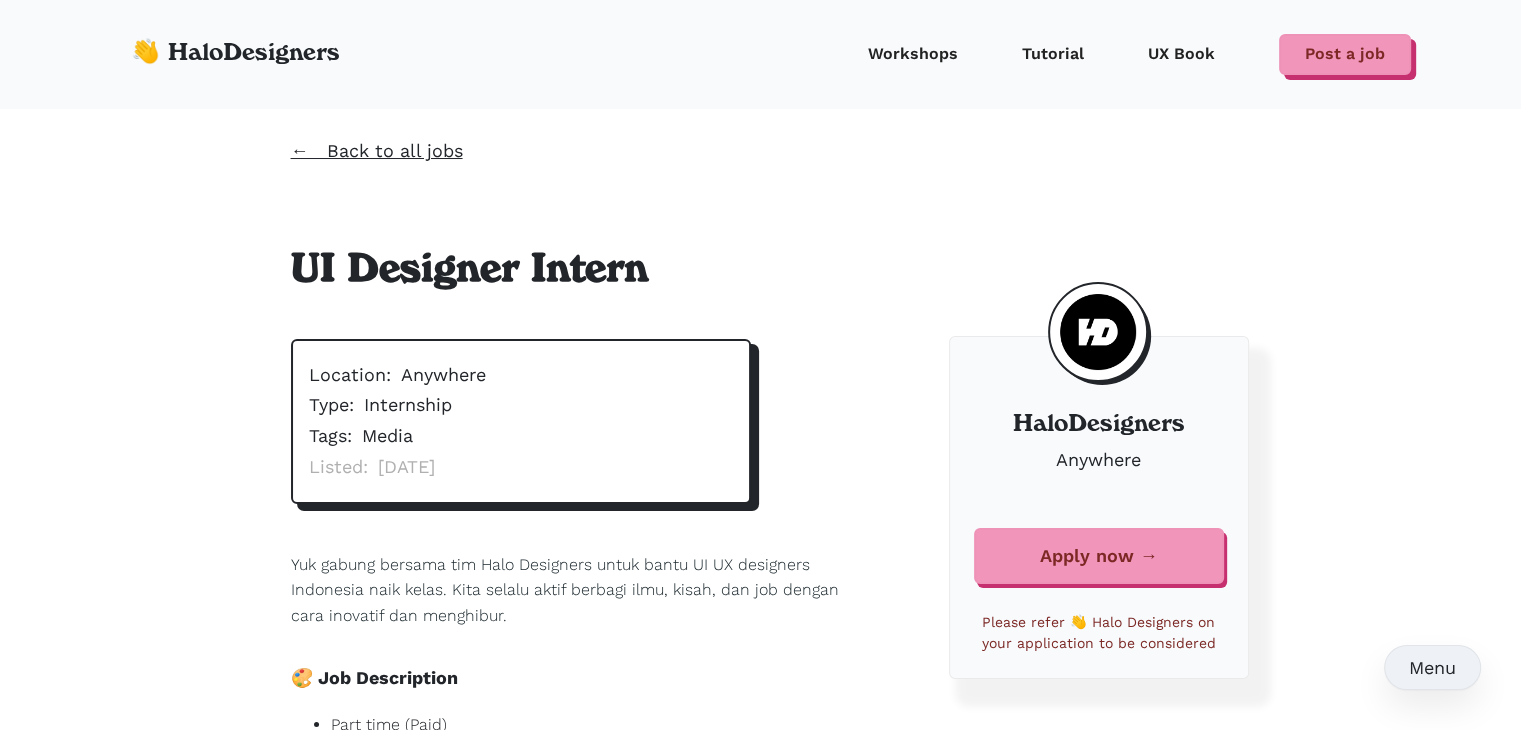 click on "👋 HaloDesigners" at bounding box center [235, 52] 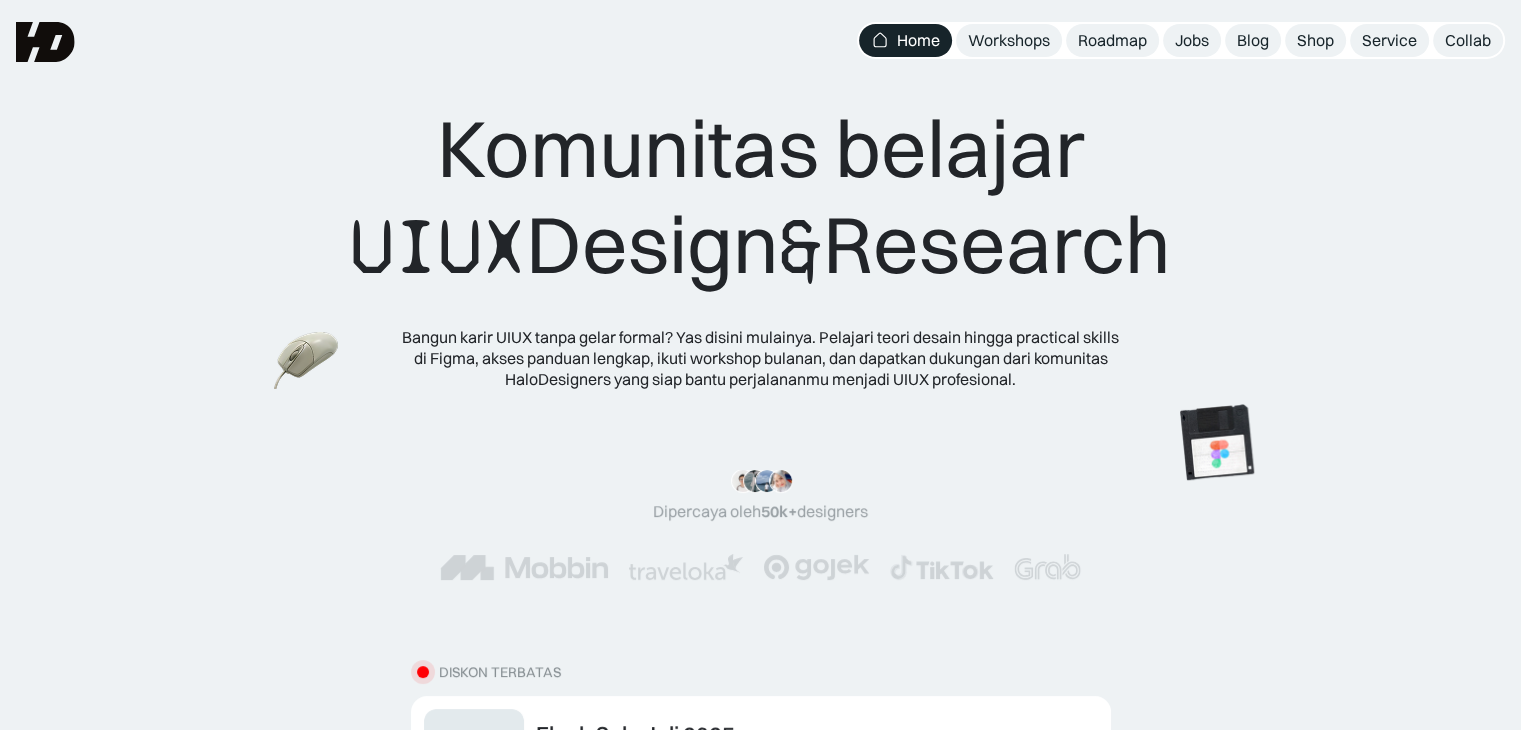 scroll, scrollTop: 400, scrollLeft: 0, axis: vertical 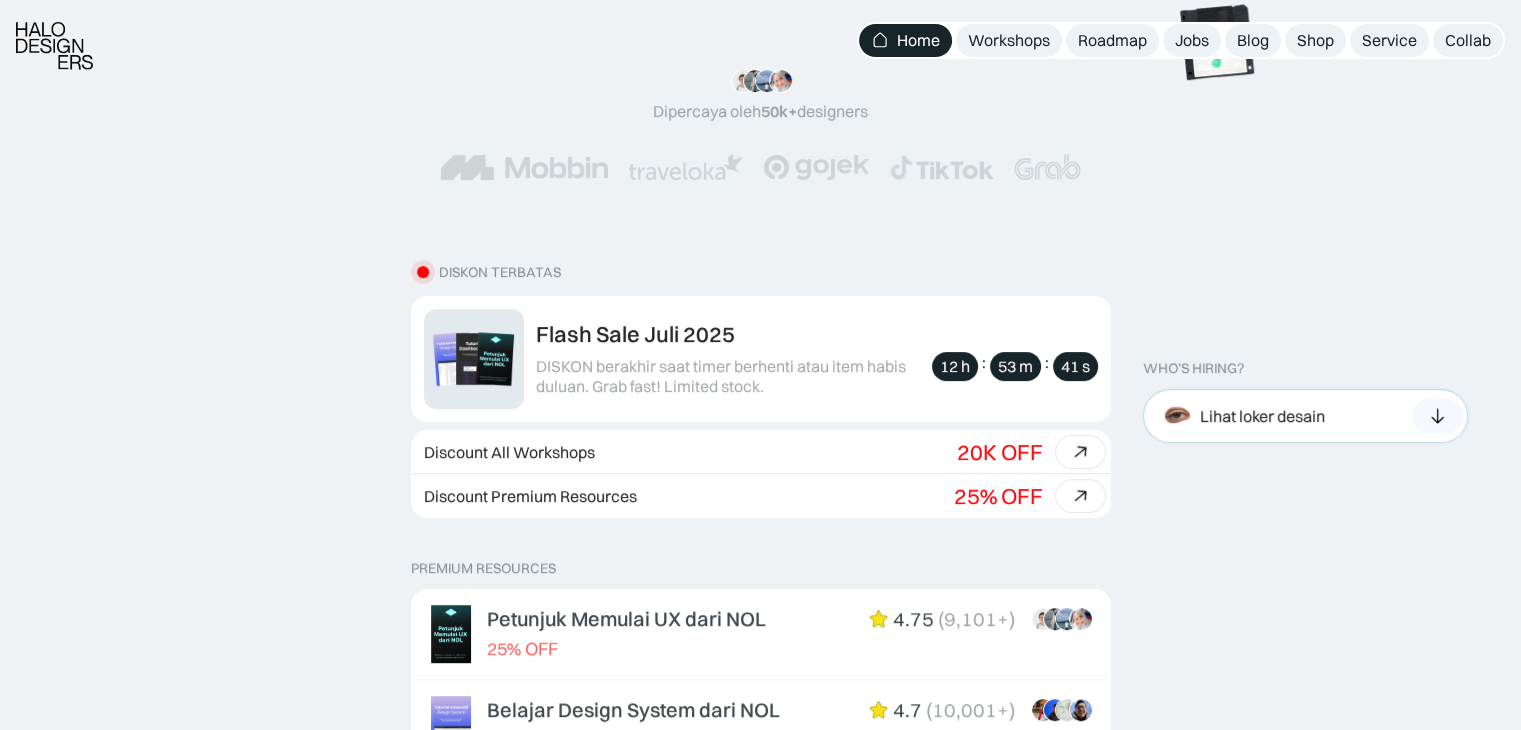 click on "Lihat loker desain" at bounding box center [1262, 416] 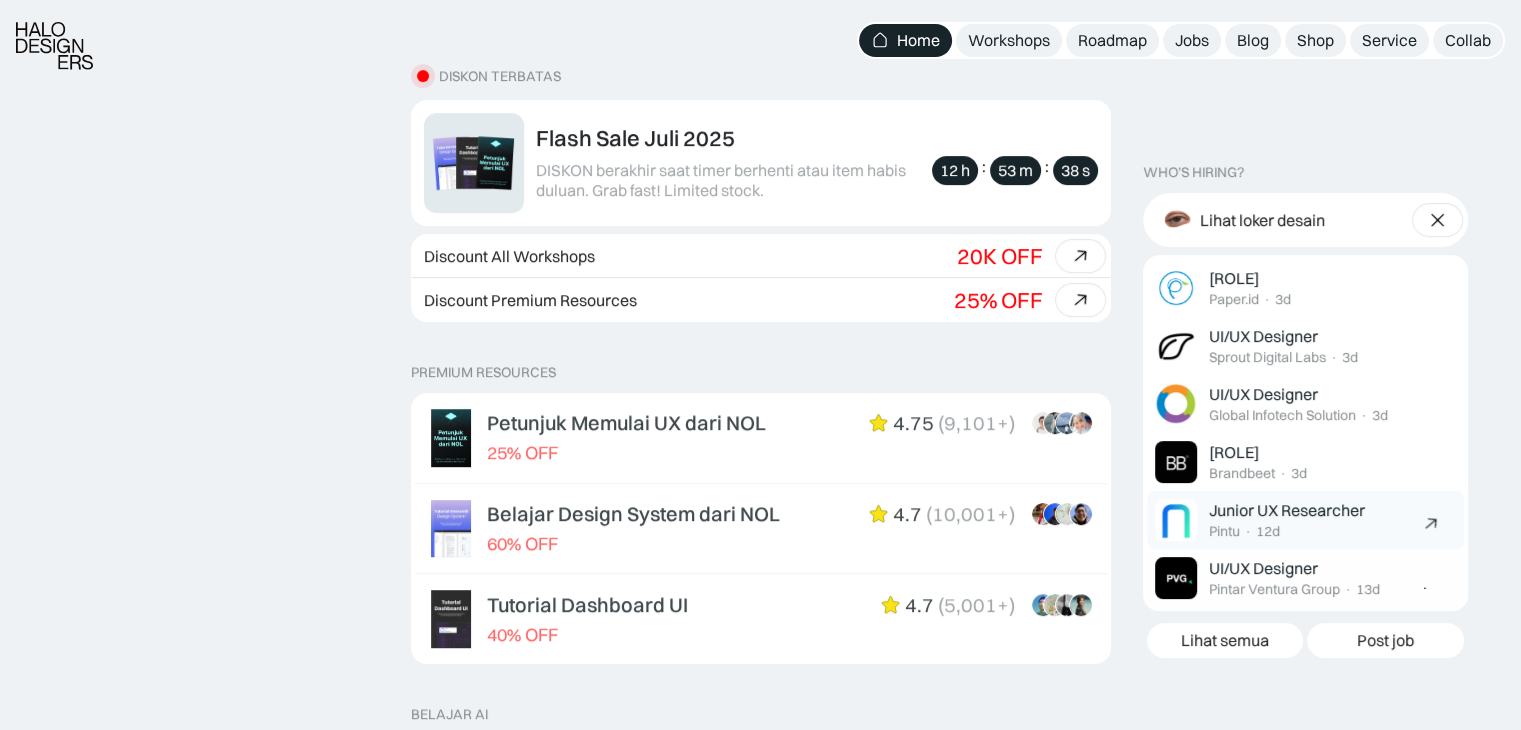 scroll, scrollTop: 598, scrollLeft: 0, axis: vertical 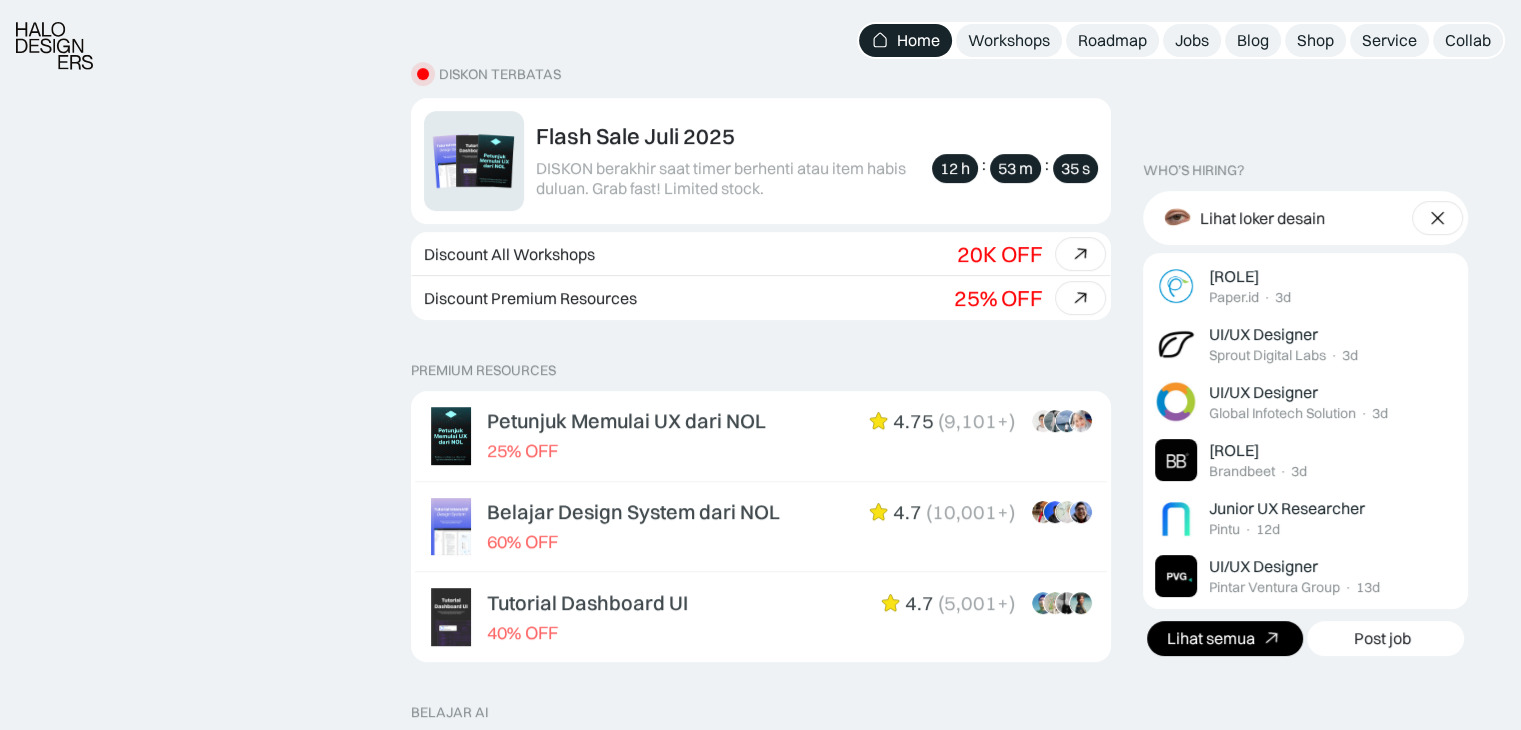 click 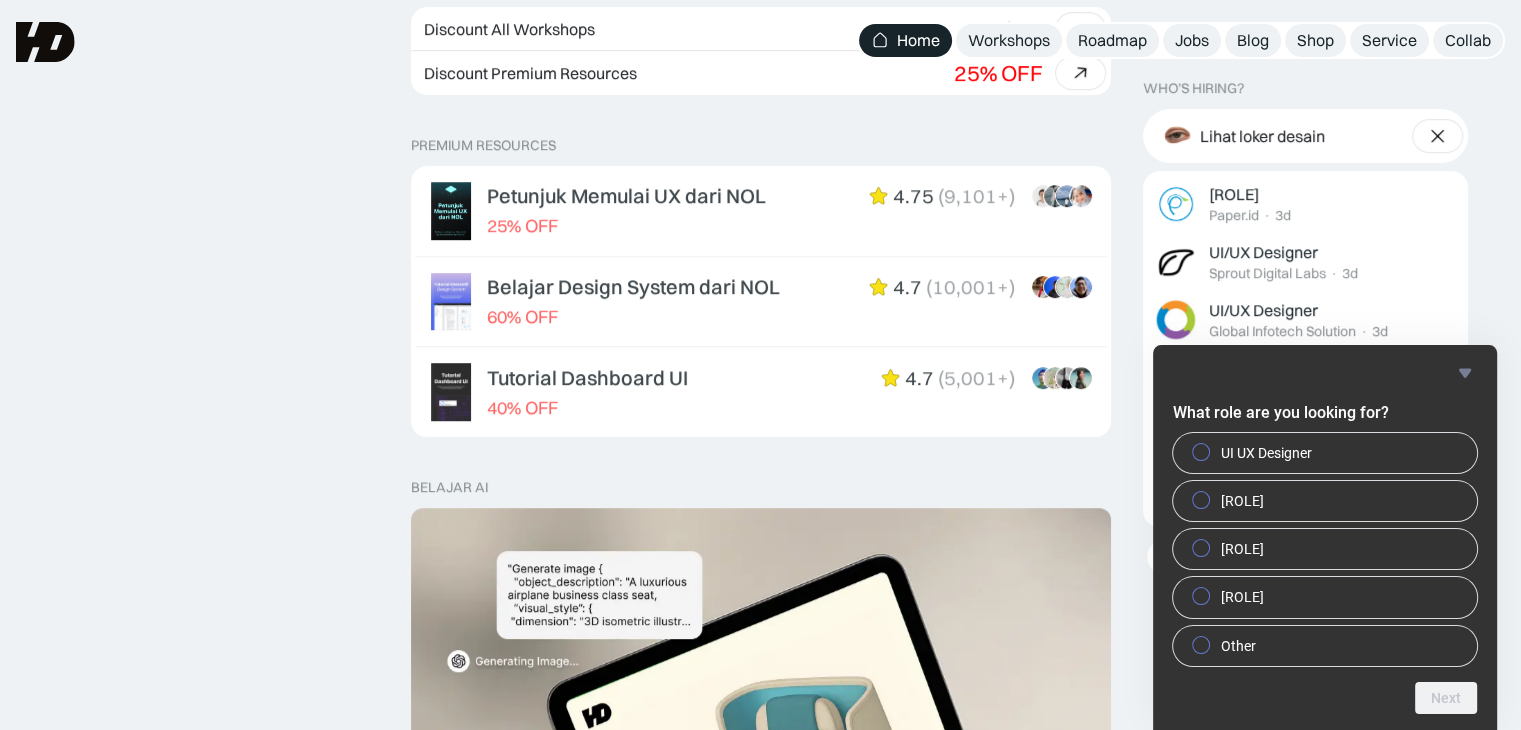 scroll, scrollTop: 0, scrollLeft: 0, axis: both 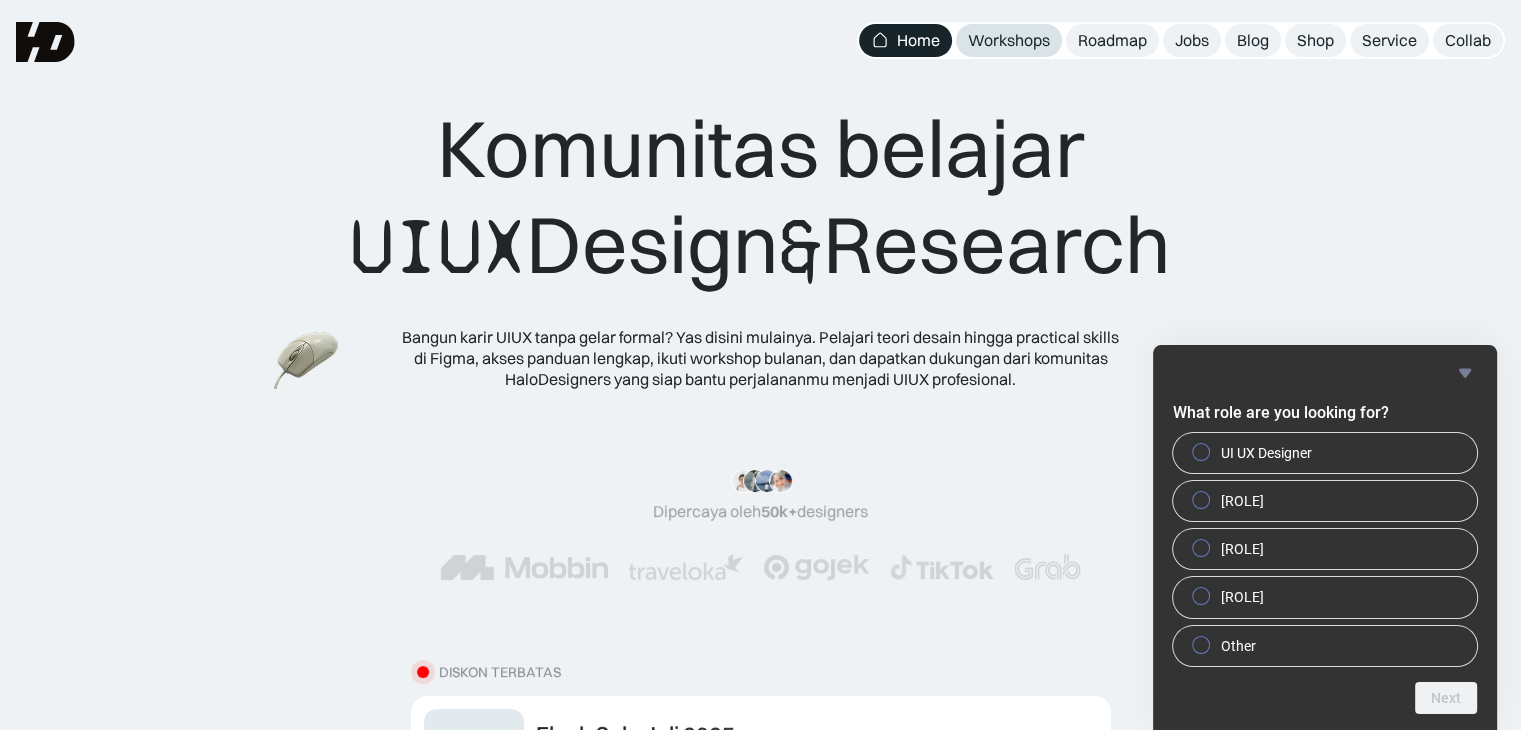 click on "Workshops" at bounding box center (1009, 40) 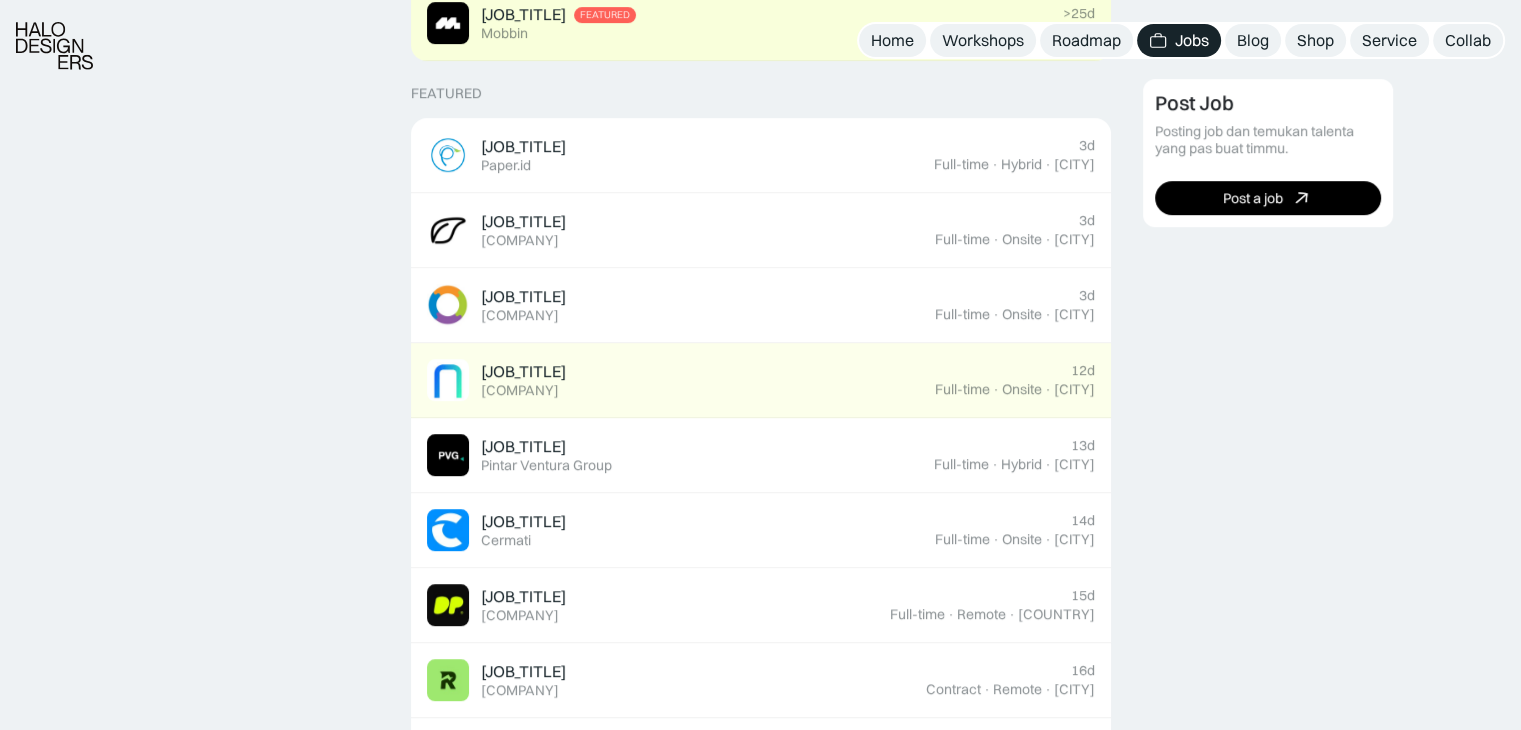 scroll, scrollTop: 892, scrollLeft: 0, axis: vertical 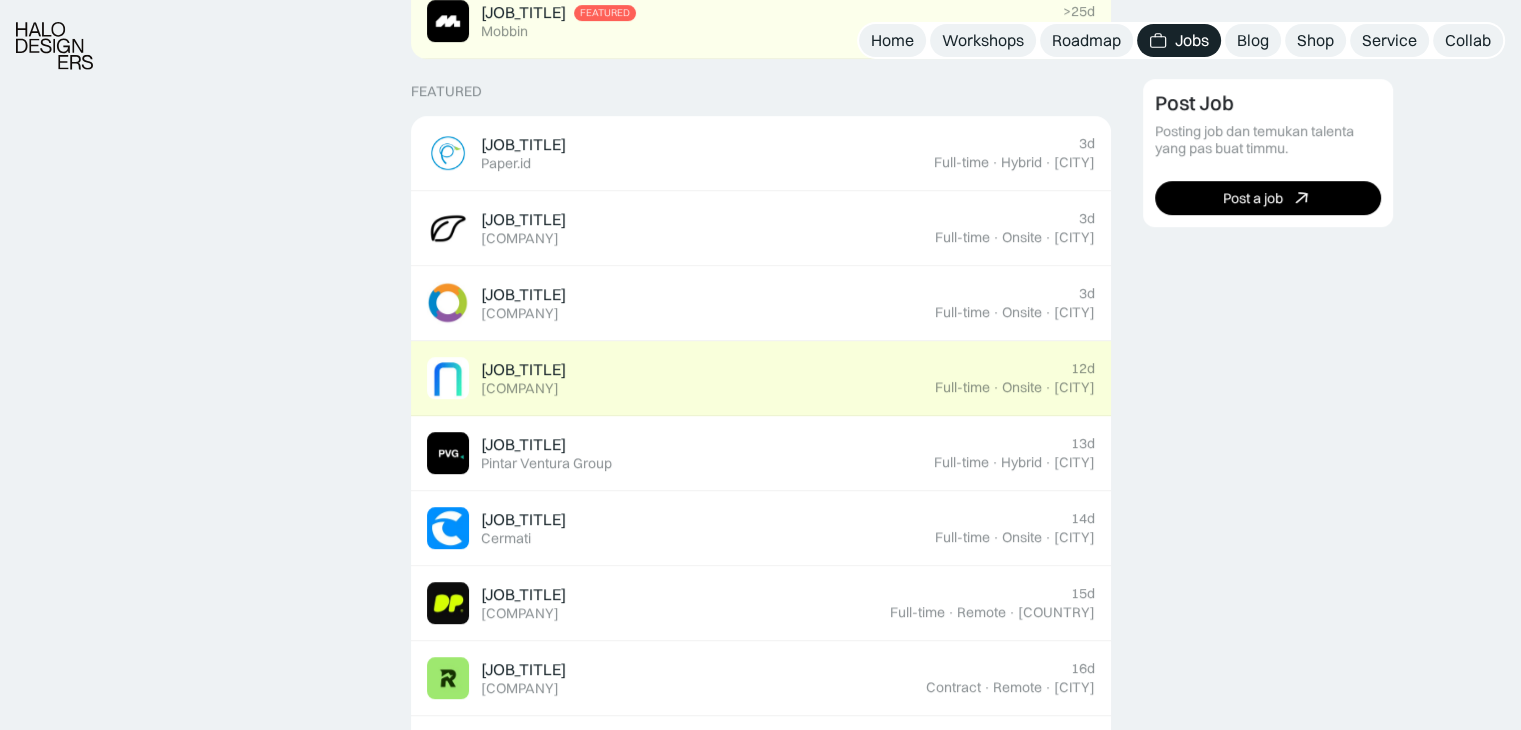 click on "Junior UX Researcher Featured Pintu" at bounding box center (681, 378) 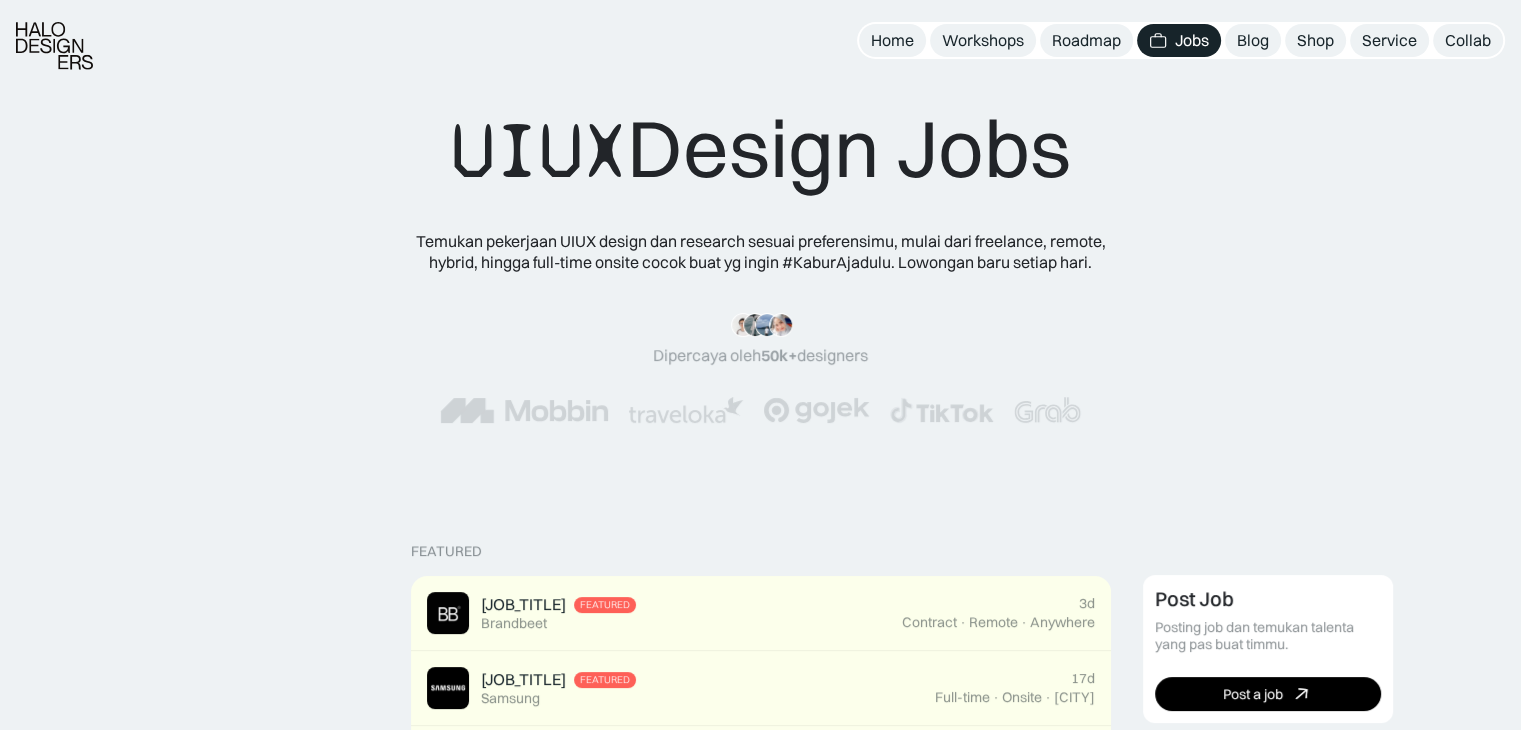 scroll, scrollTop: 122, scrollLeft: 0, axis: vertical 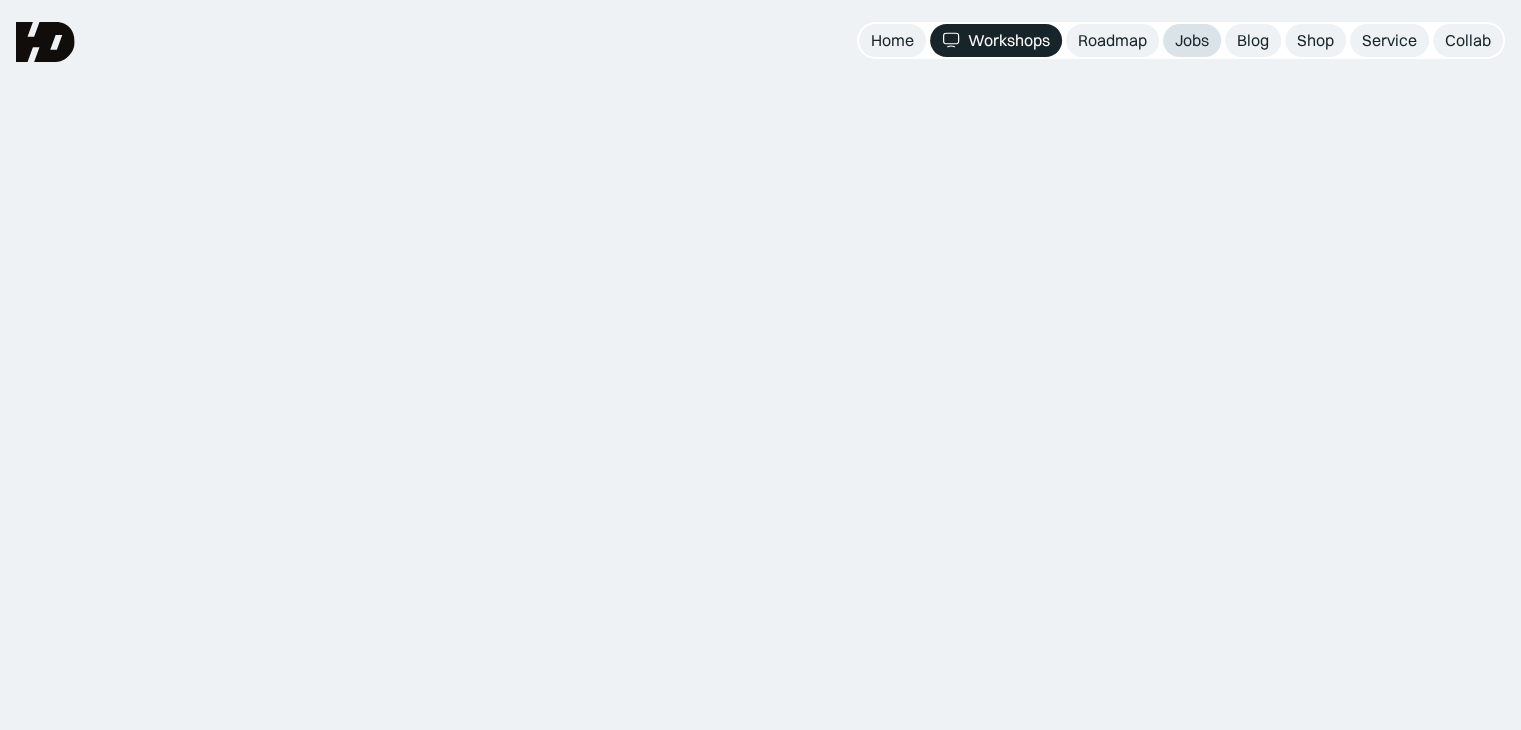 click on "Jobs" at bounding box center (1192, 40) 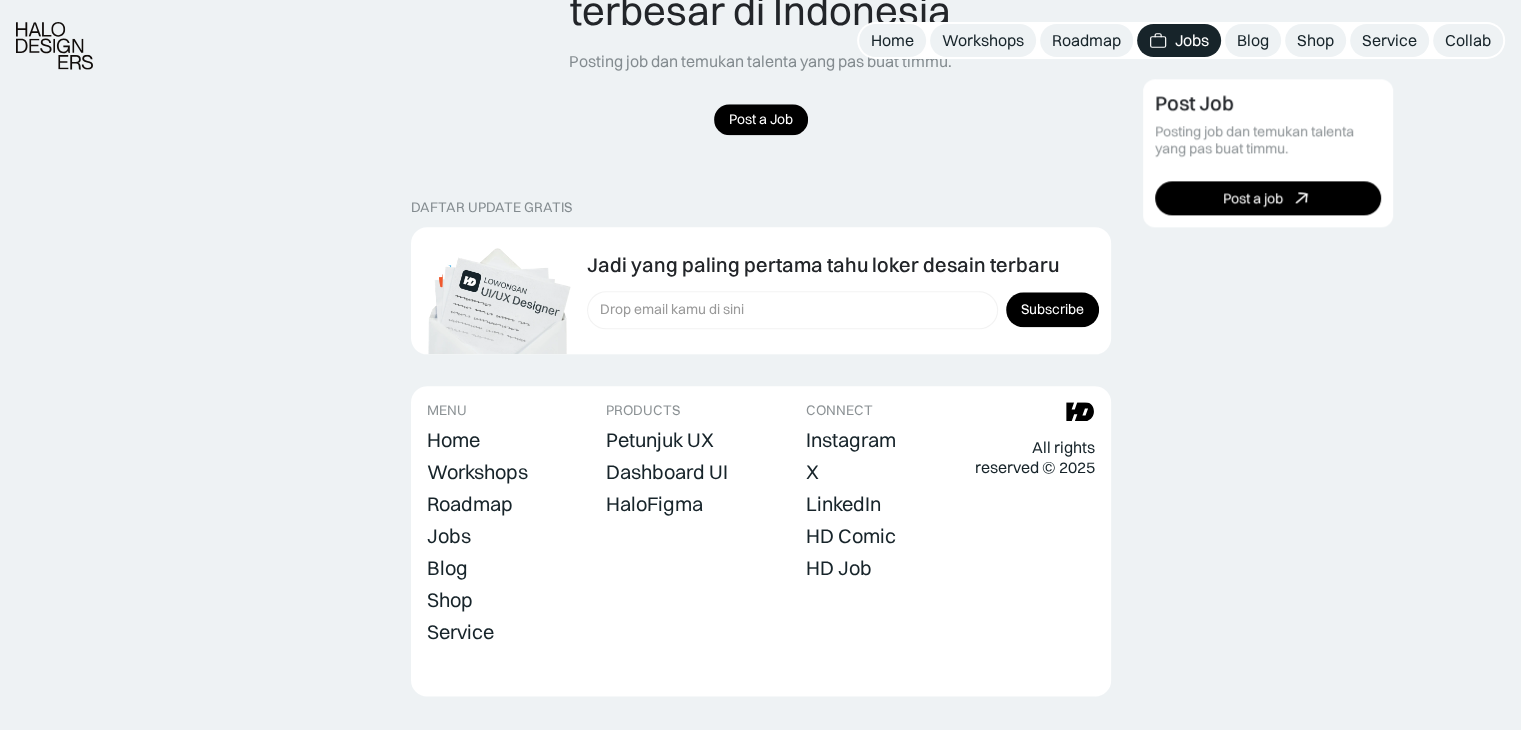 scroll, scrollTop: 2450, scrollLeft: 0, axis: vertical 